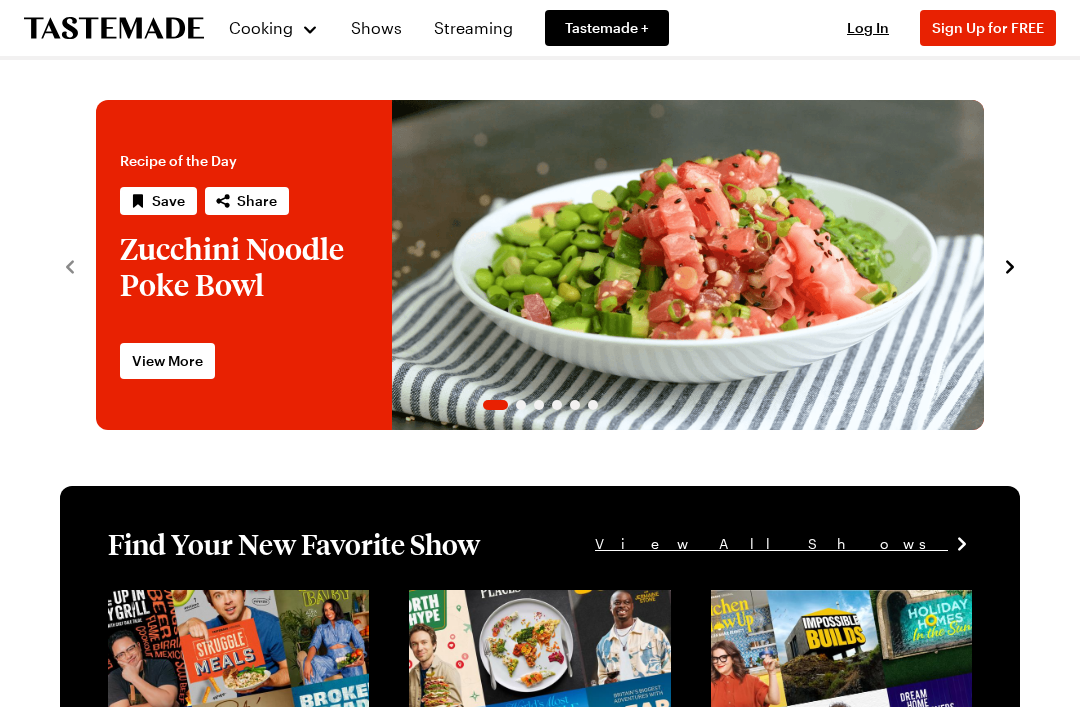 scroll, scrollTop: 1553, scrollLeft: 0, axis: vertical 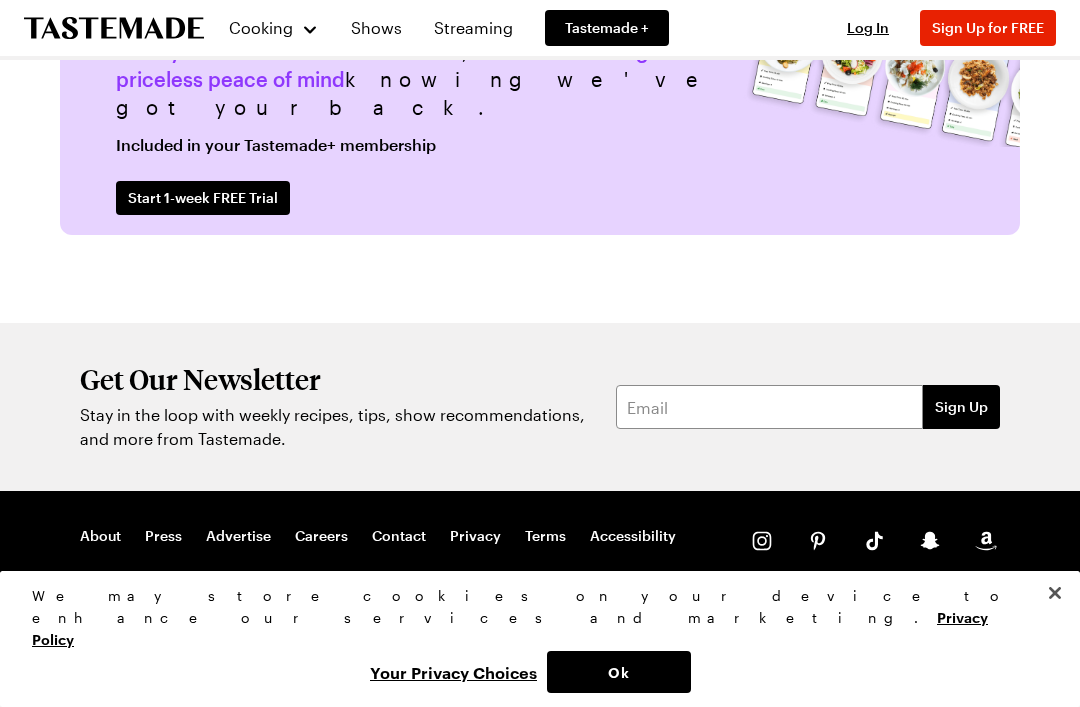 click on "Ok" at bounding box center (619, 672) 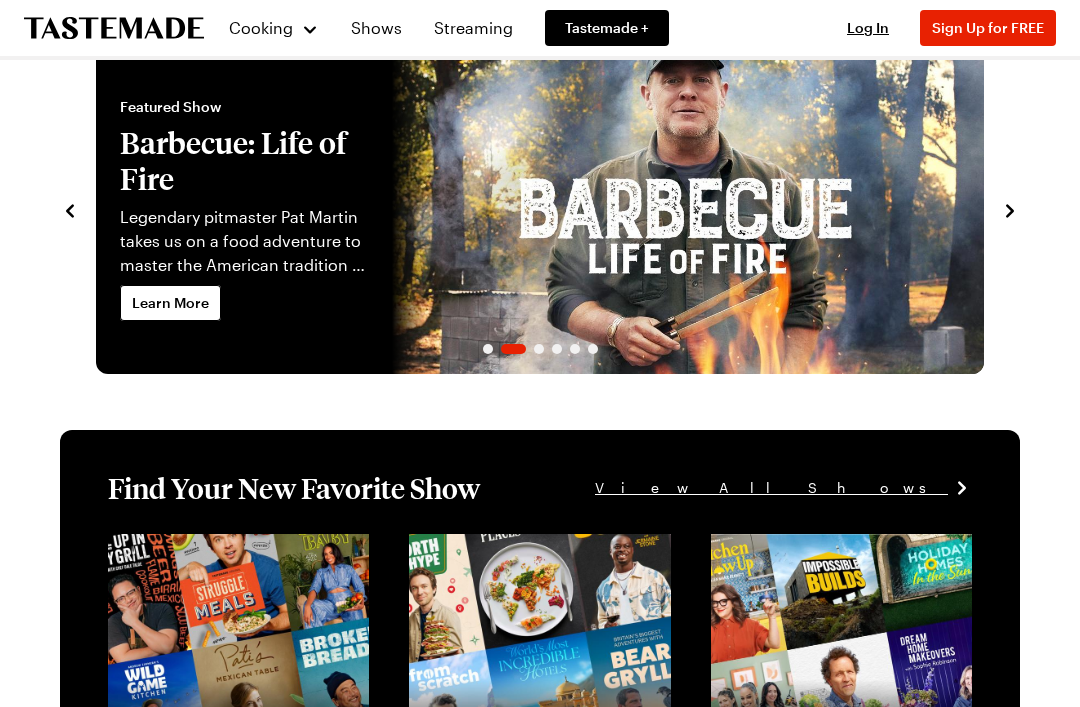 scroll, scrollTop: 0, scrollLeft: 0, axis: both 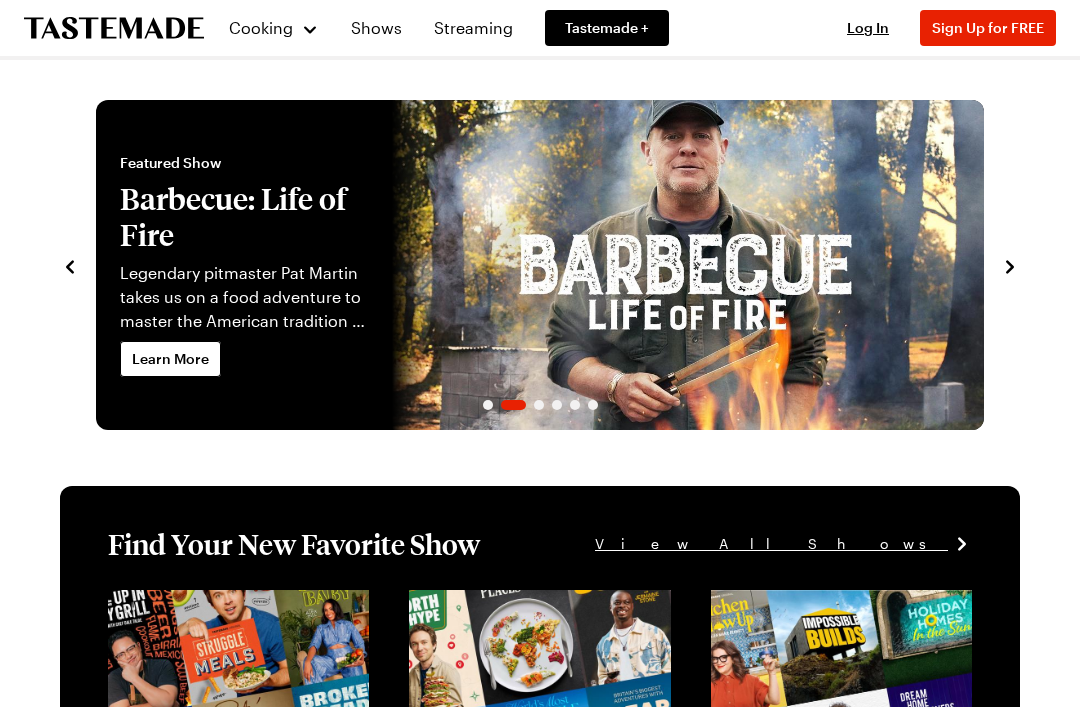 click on "Sign Up for FREE" at bounding box center (988, 28) 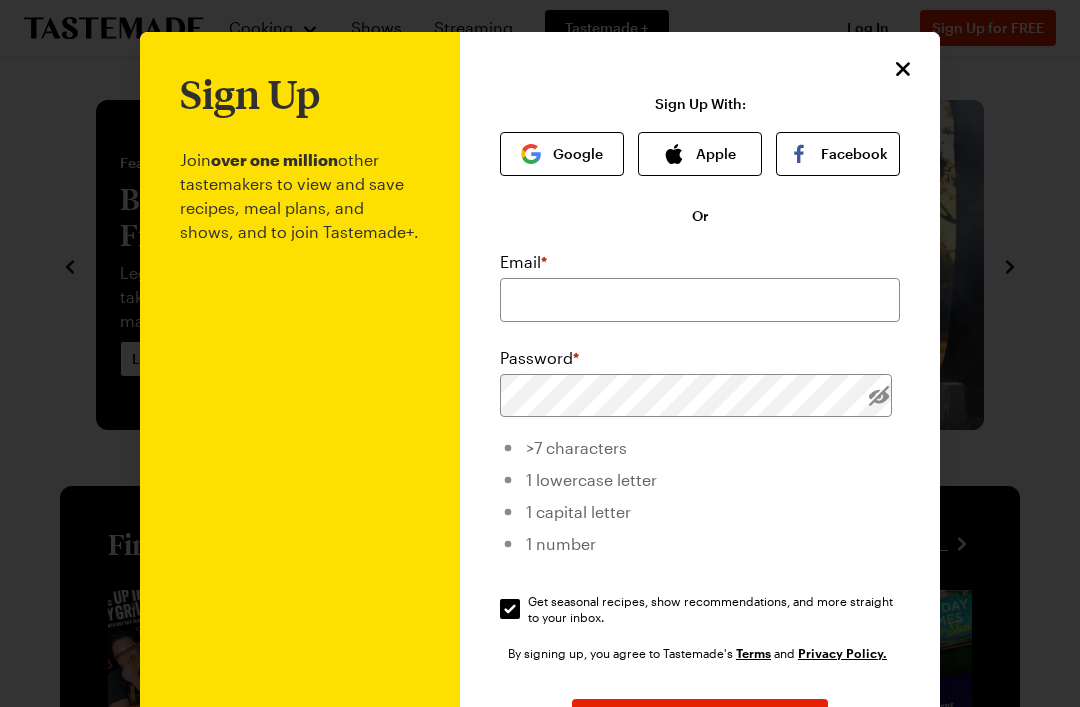 click on "Google" at bounding box center (562, 154) 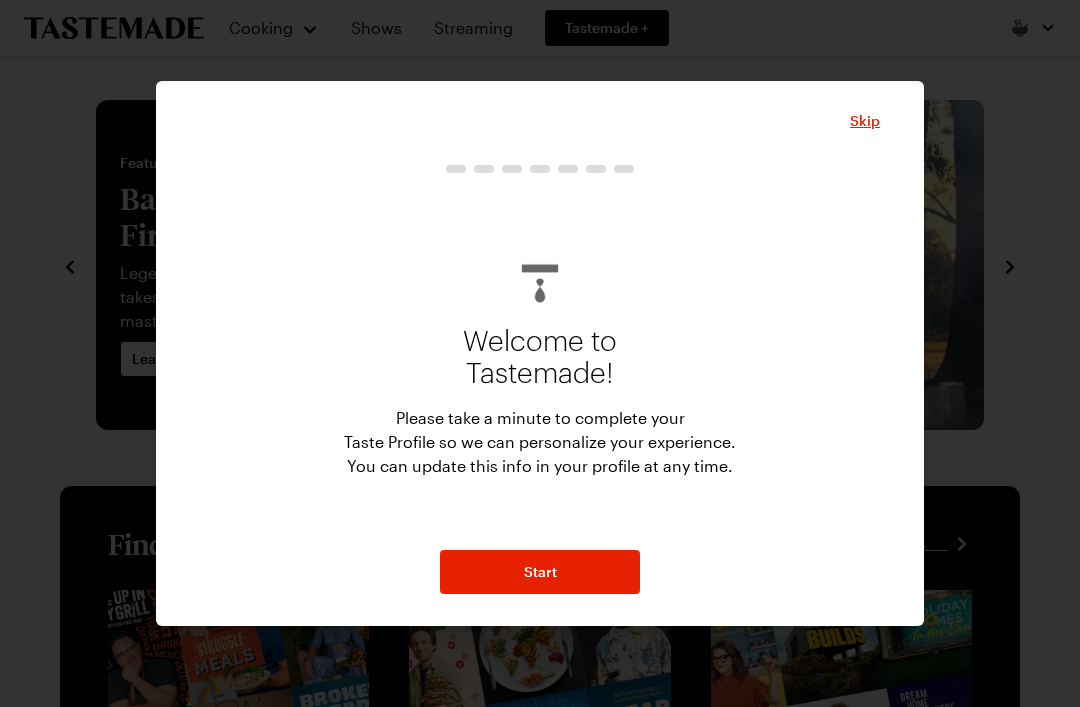 click on "Start" at bounding box center (540, 572) 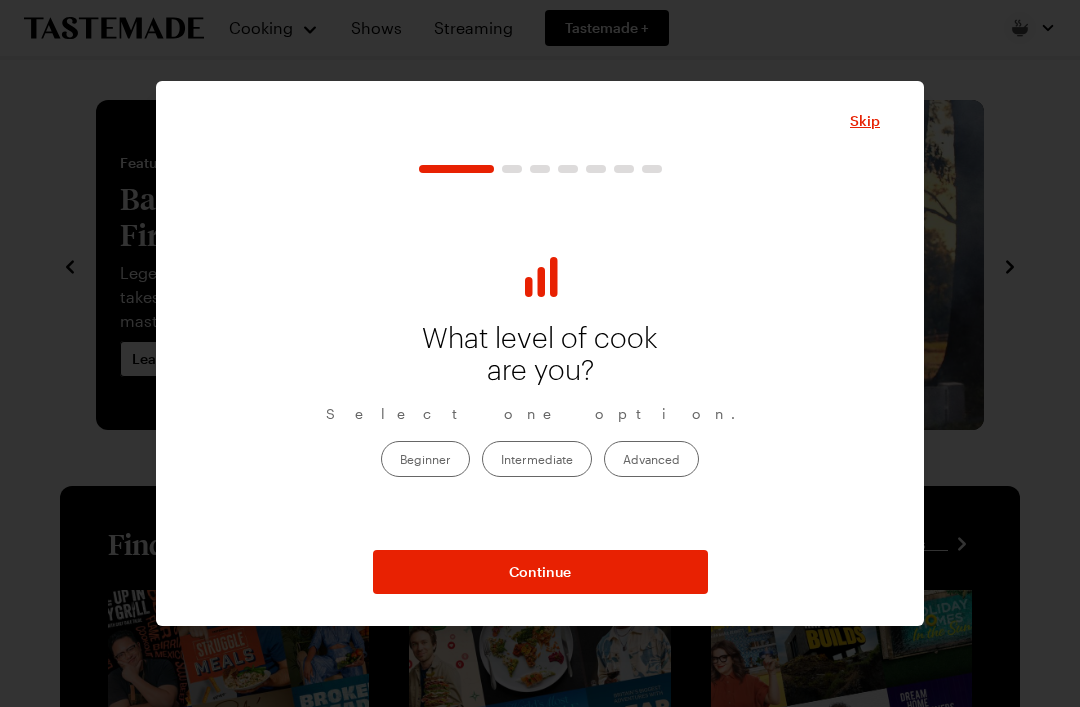 click on "Continue" at bounding box center [540, 572] 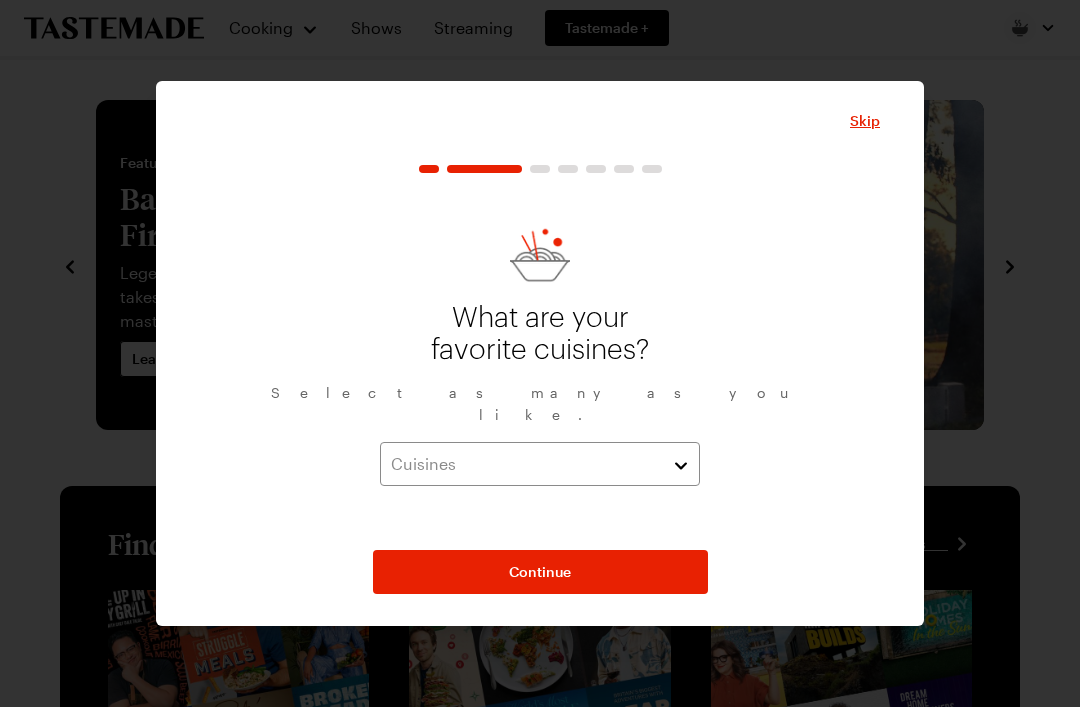 click at bounding box center [429, 169] 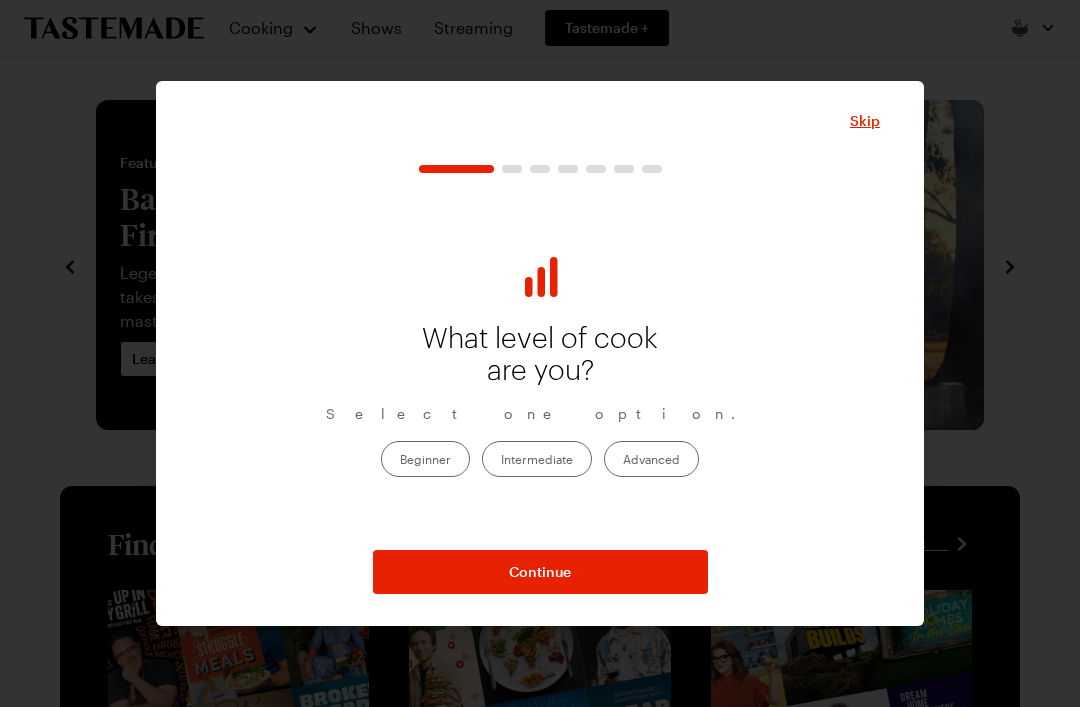 click on "Advanced" at bounding box center [651, 459] 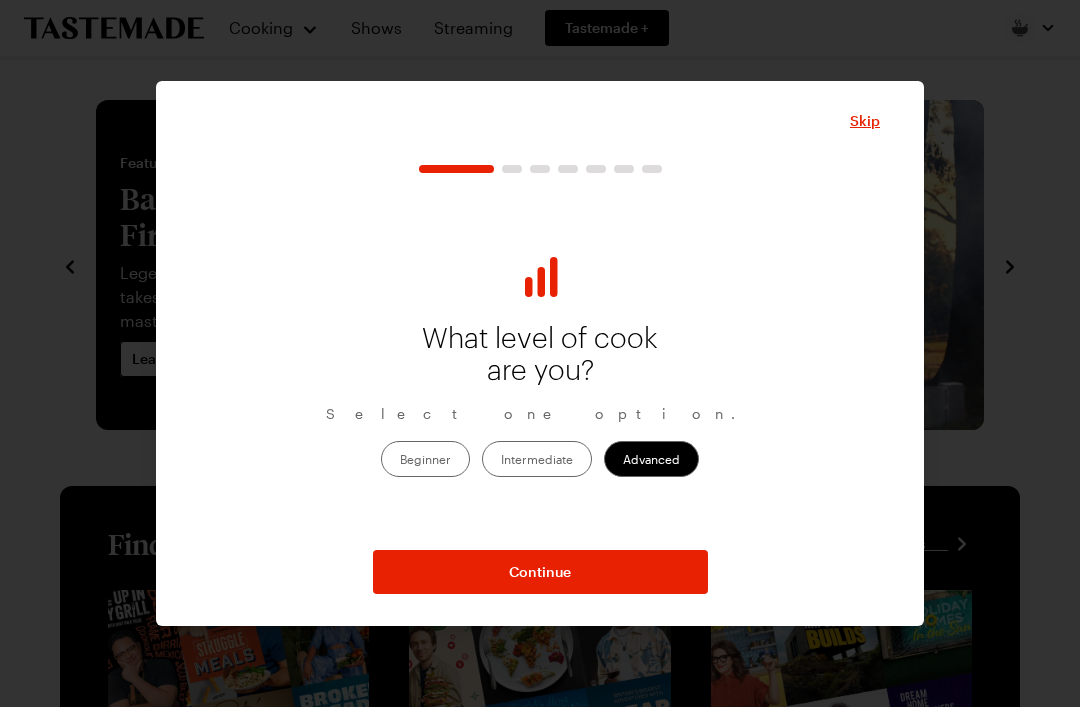 click on "Continue" at bounding box center (540, 572) 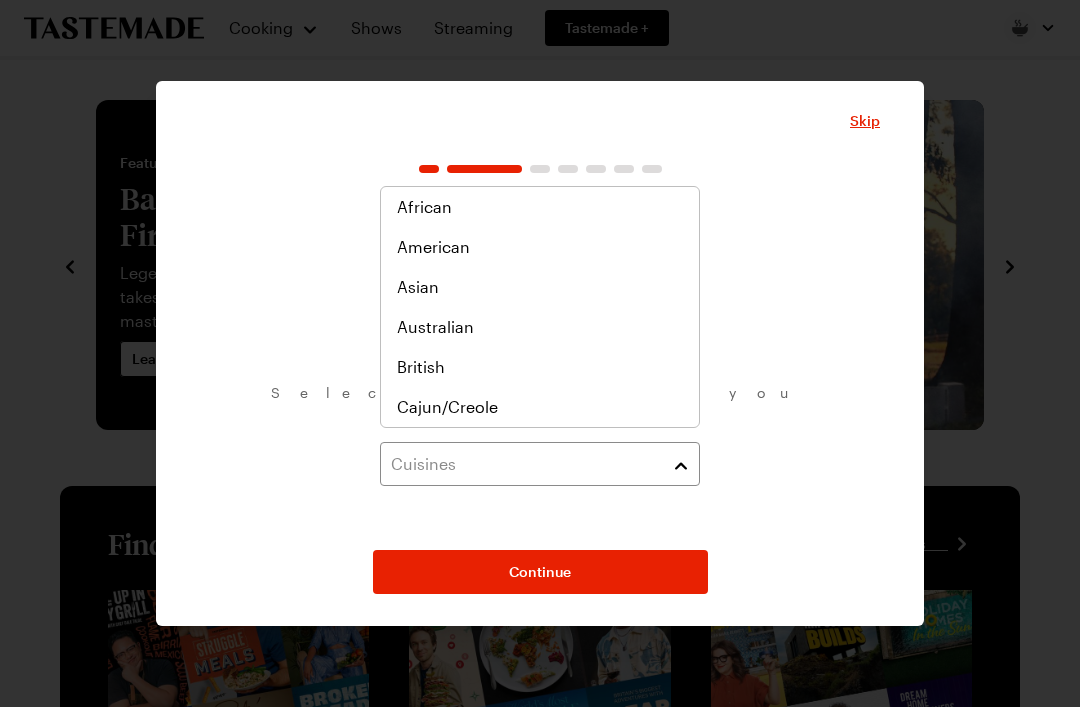 scroll, scrollTop: 0, scrollLeft: 0, axis: both 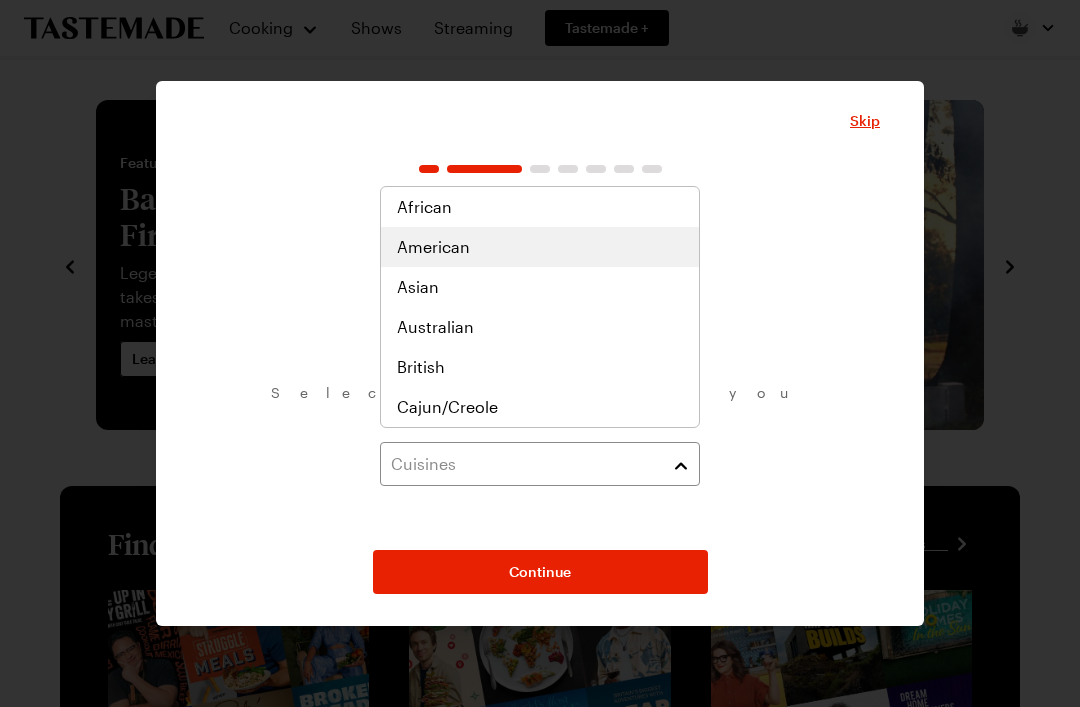 click on "American" at bounding box center [433, 247] 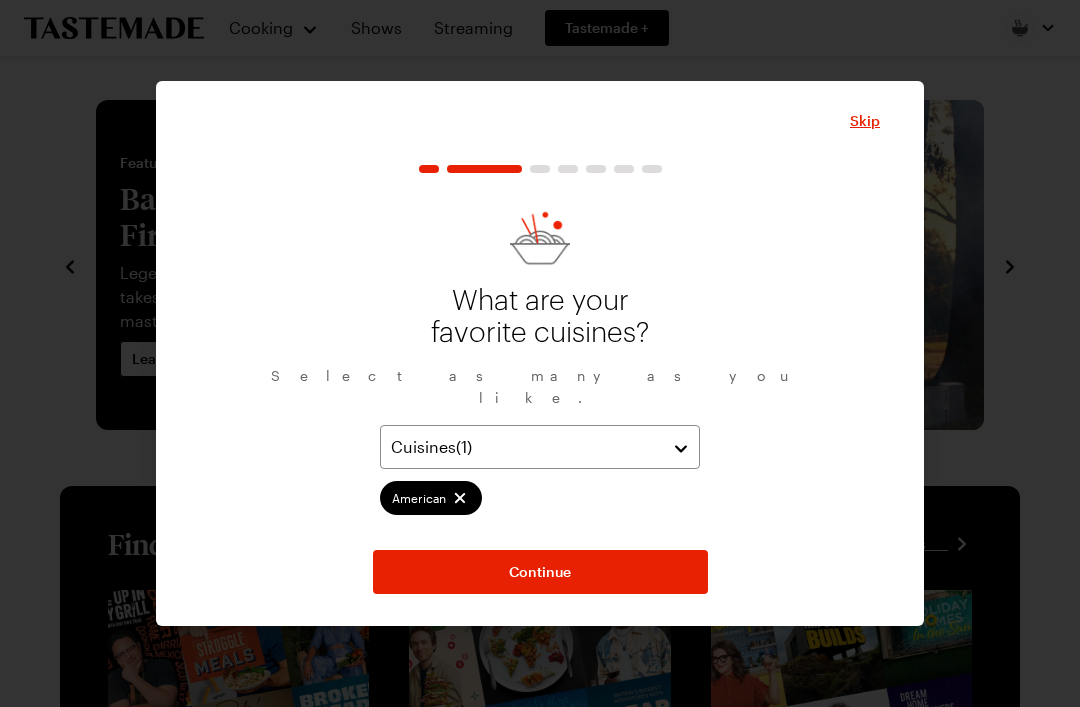 scroll, scrollTop: 0, scrollLeft: 0, axis: both 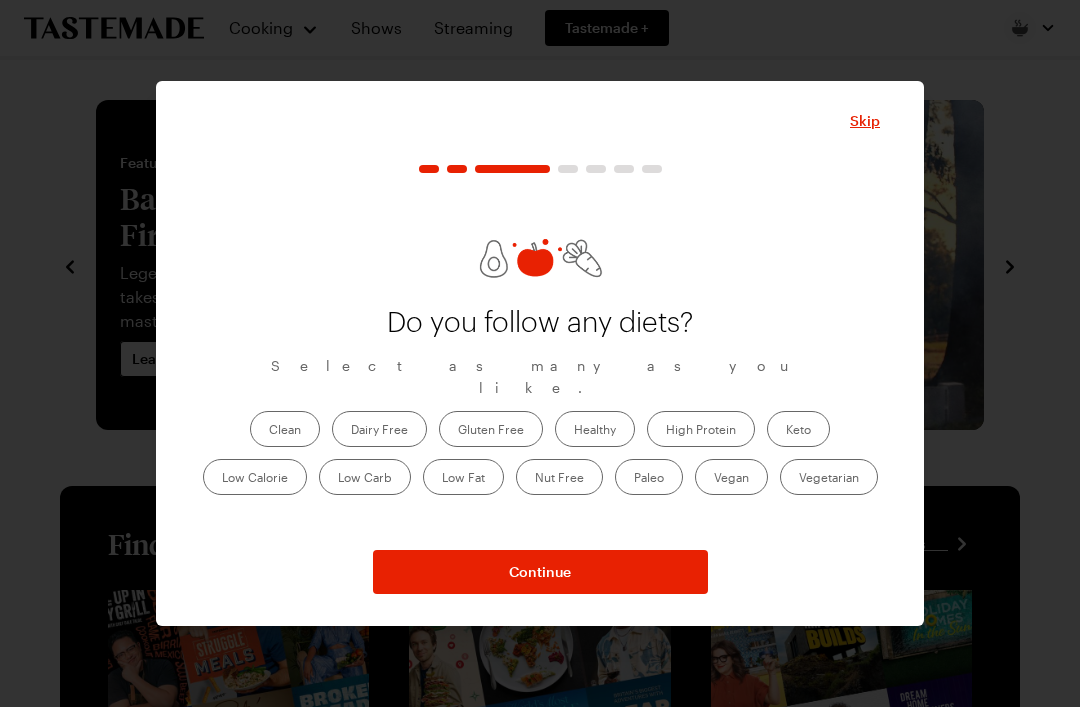 click on "Gluten Free" at bounding box center (491, 429) 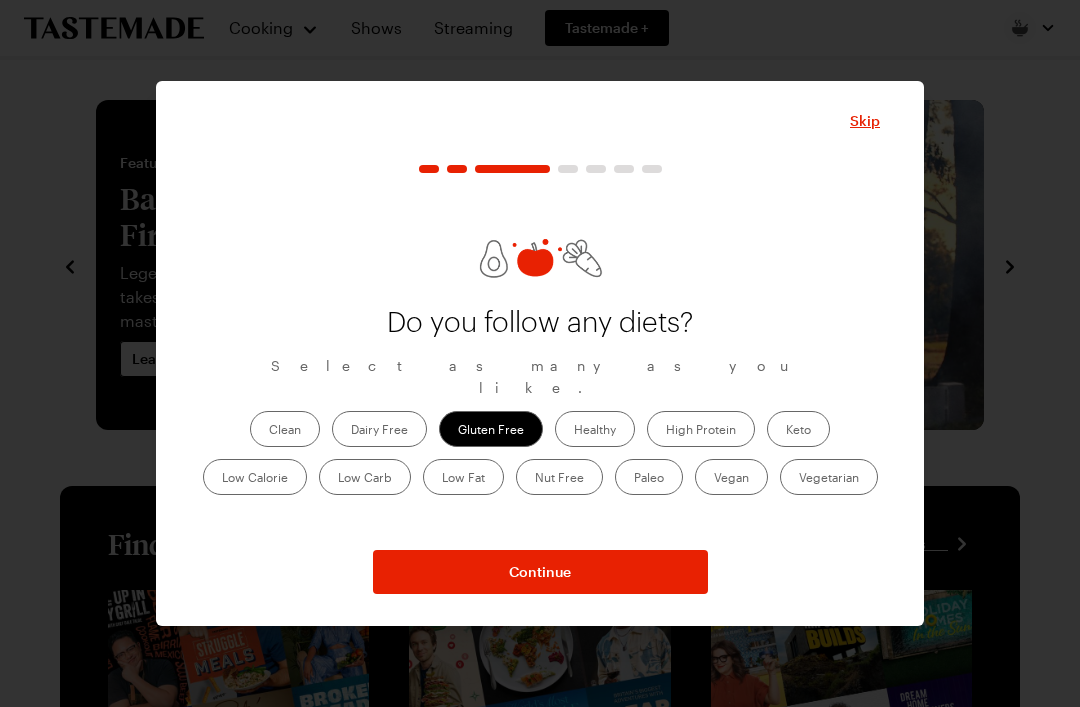 click on "Healthy" at bounding box center (595, 429) 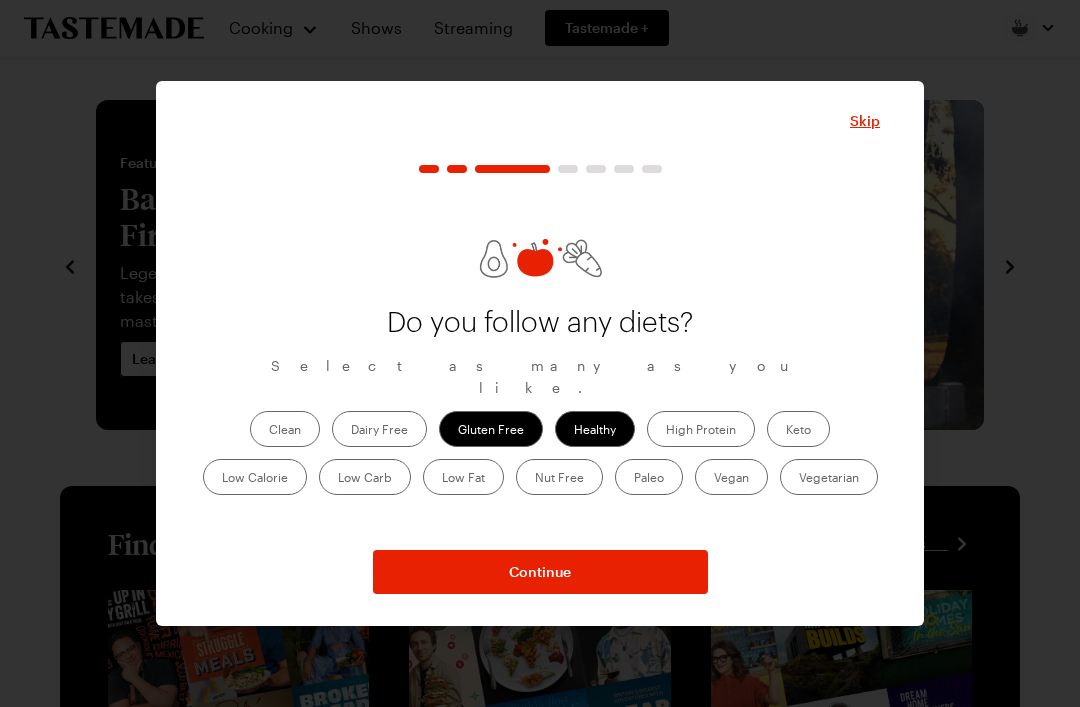 click on "Low Fat" at bounding box center [463, 477] 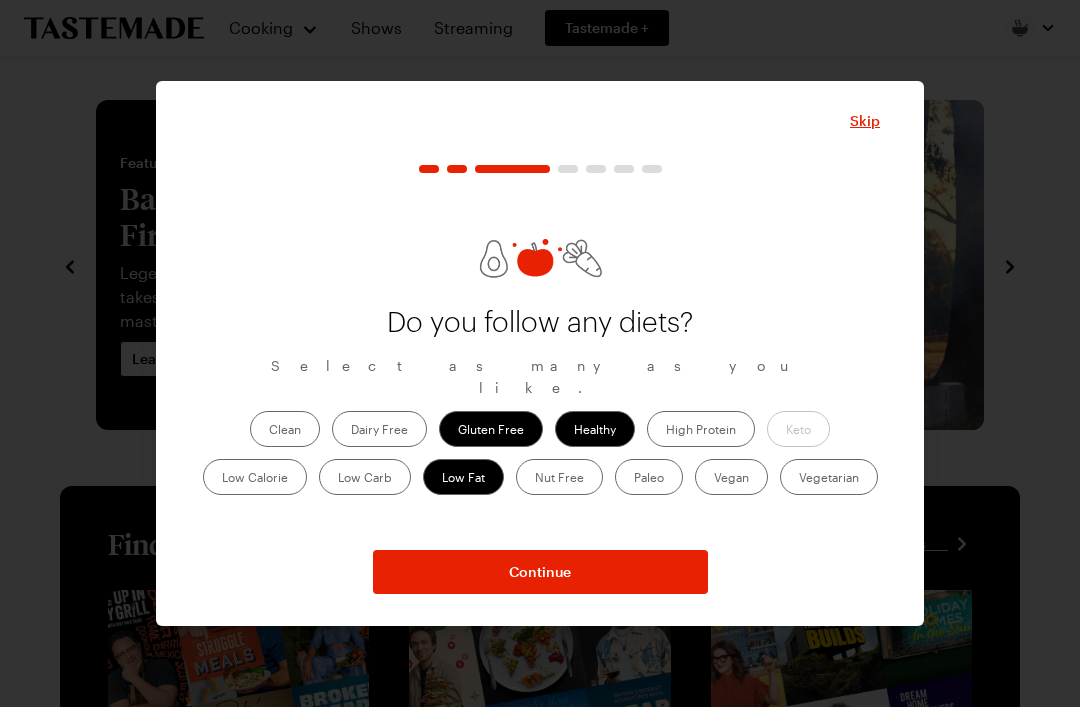 click on "Vegetarian" at bounding box center (829, 477) 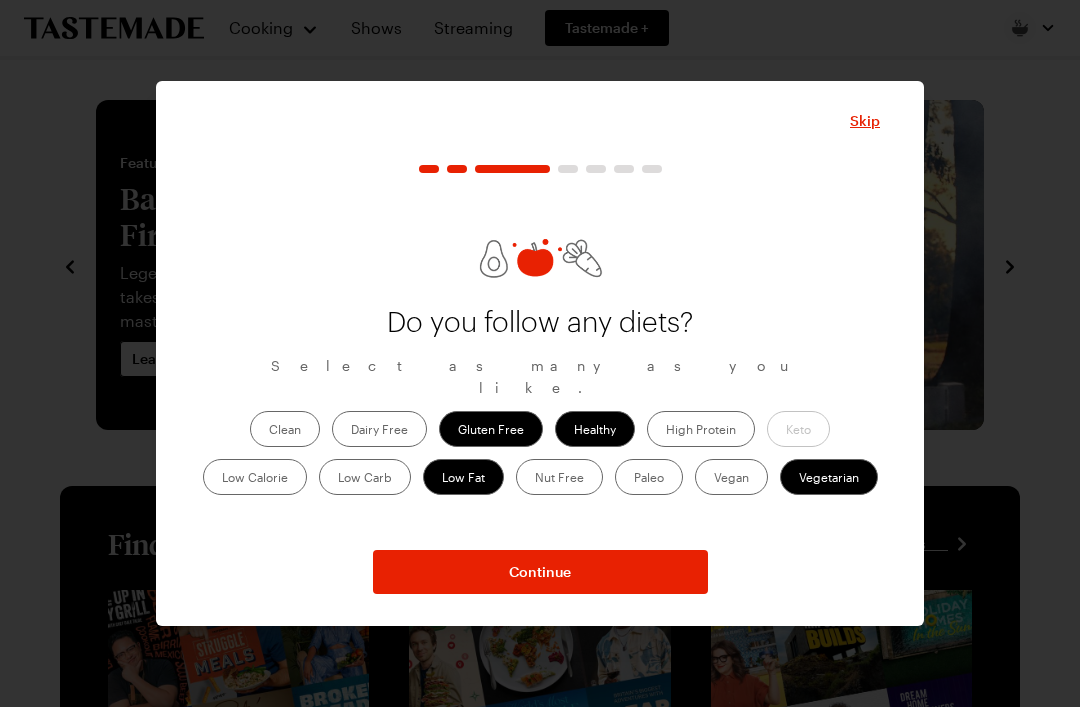 click on "Vegan" at bounding box center [731, 477] 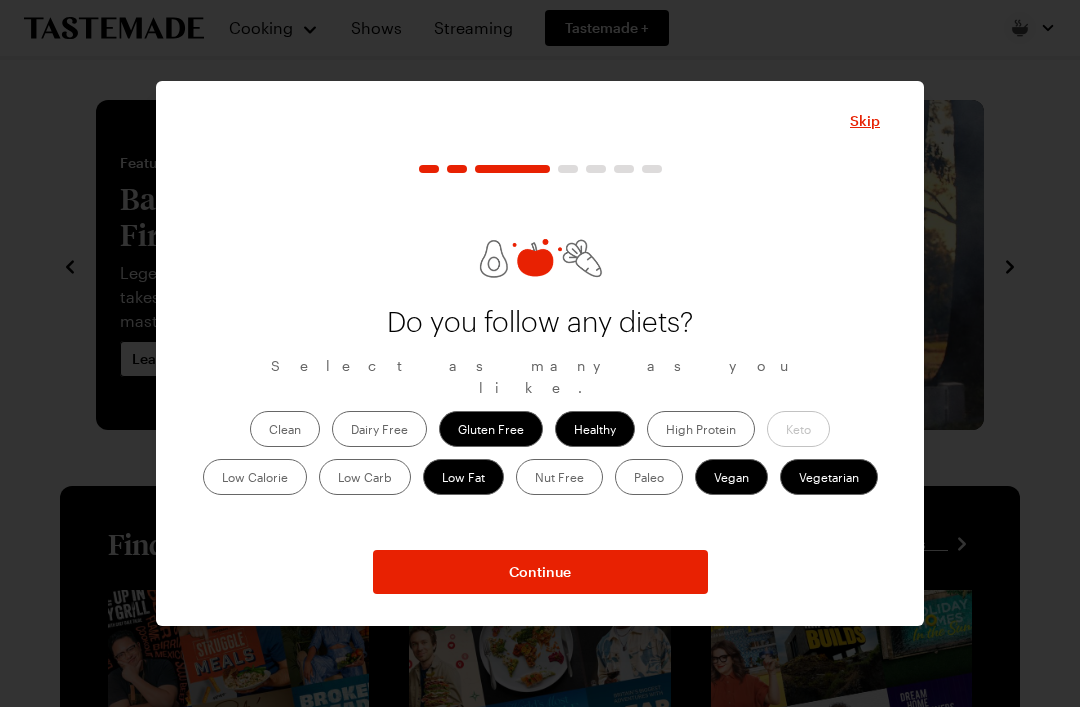 click on "Low Carb" at bounding box center (365, 477) 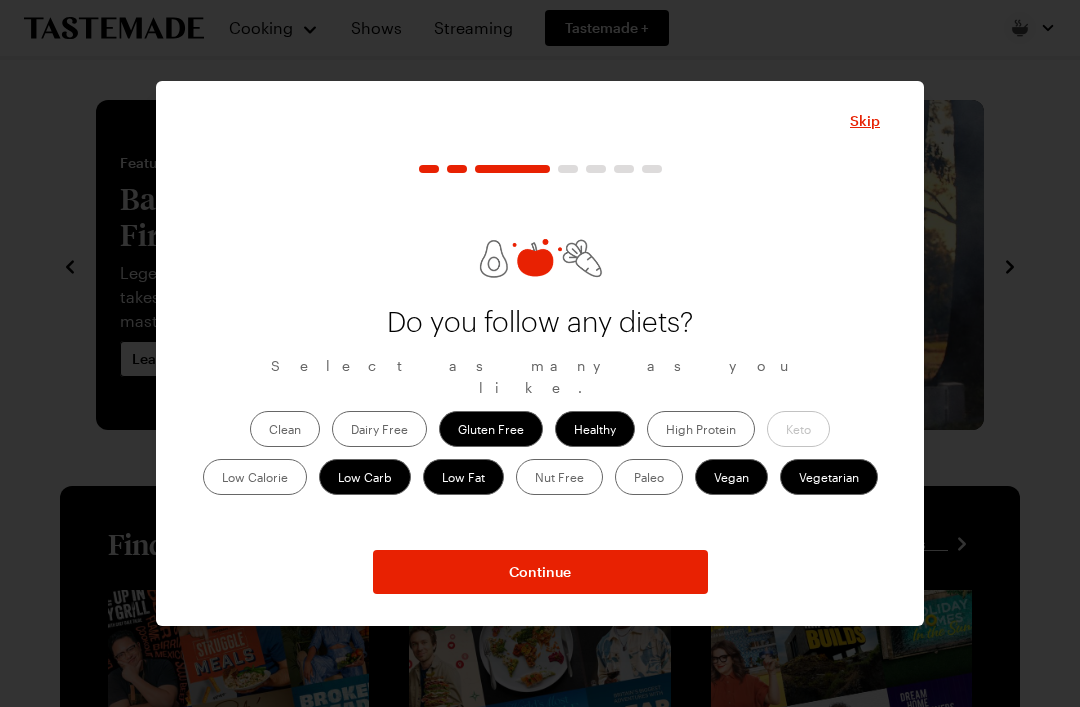 click on "Low Calorie" at bounding box center (255, 477) 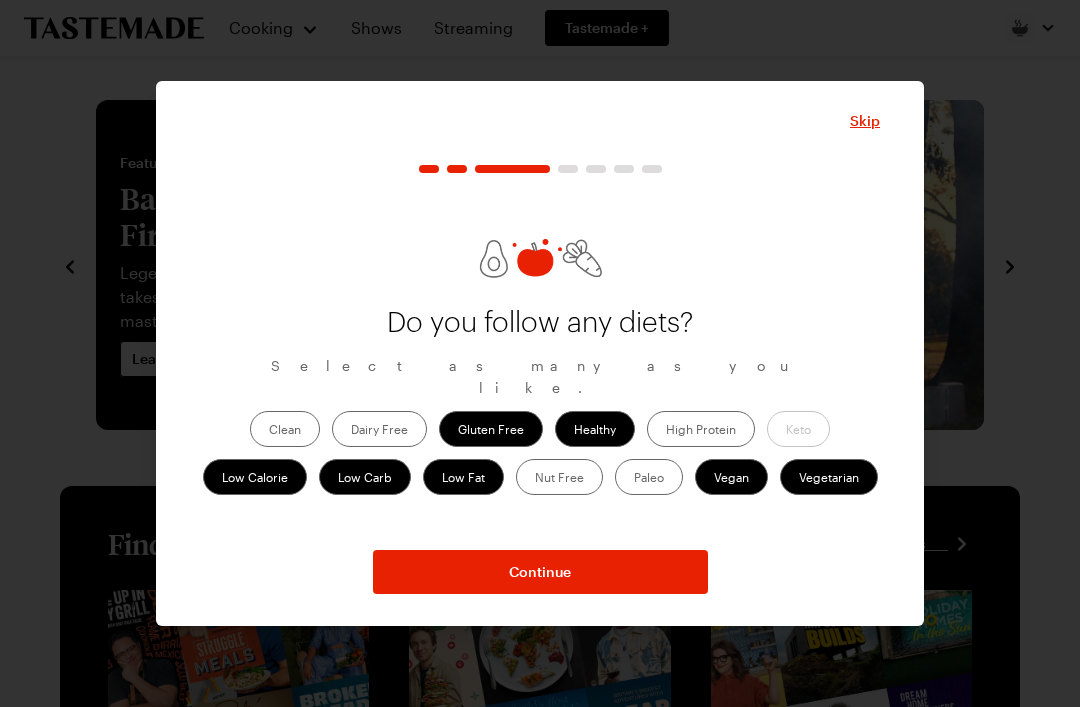 click on "Continue" at bounding box center [540, 572] 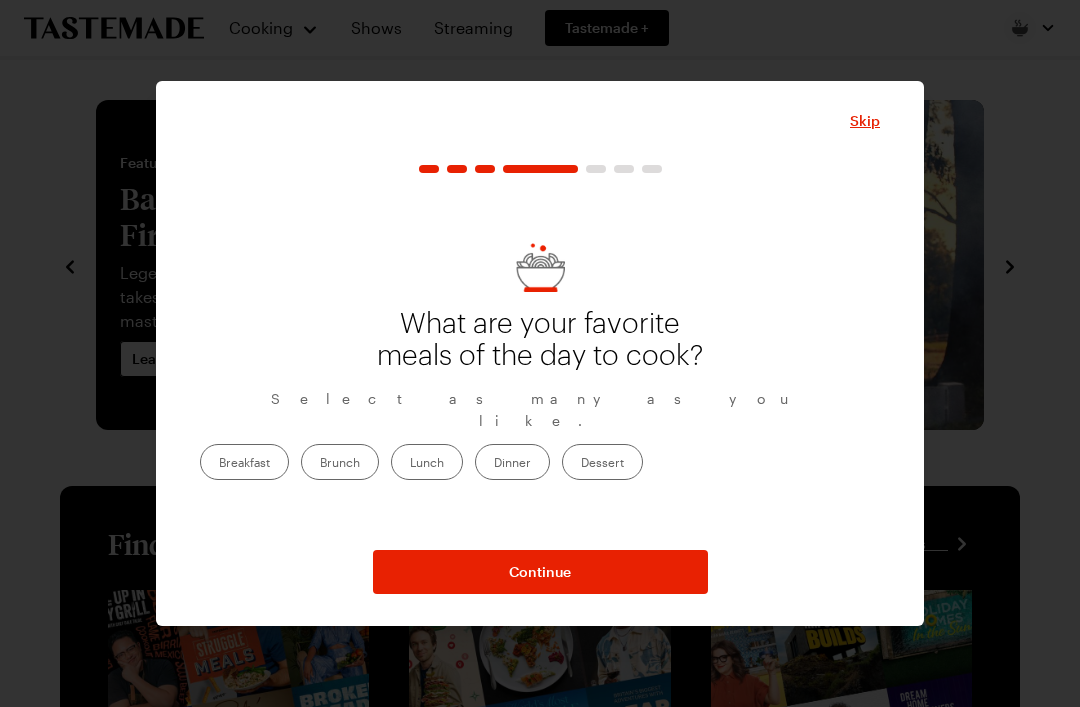 click on "Breakfast" at bounding box center [244, 462] 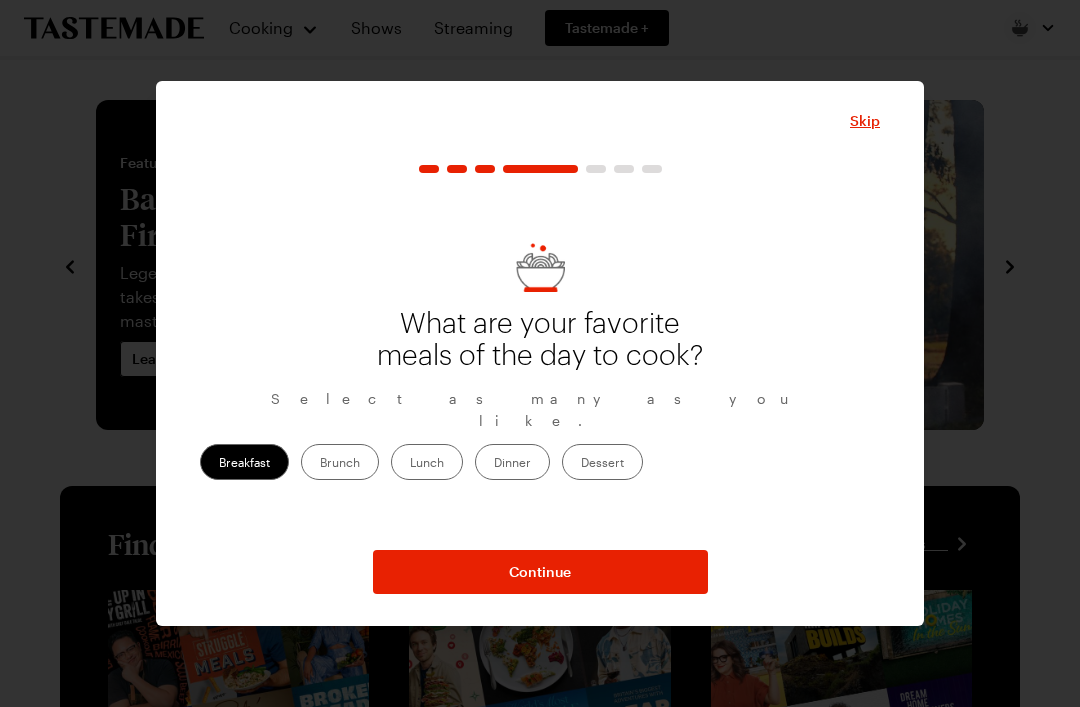 click on "Brunch" at bounding box center (340, 462) 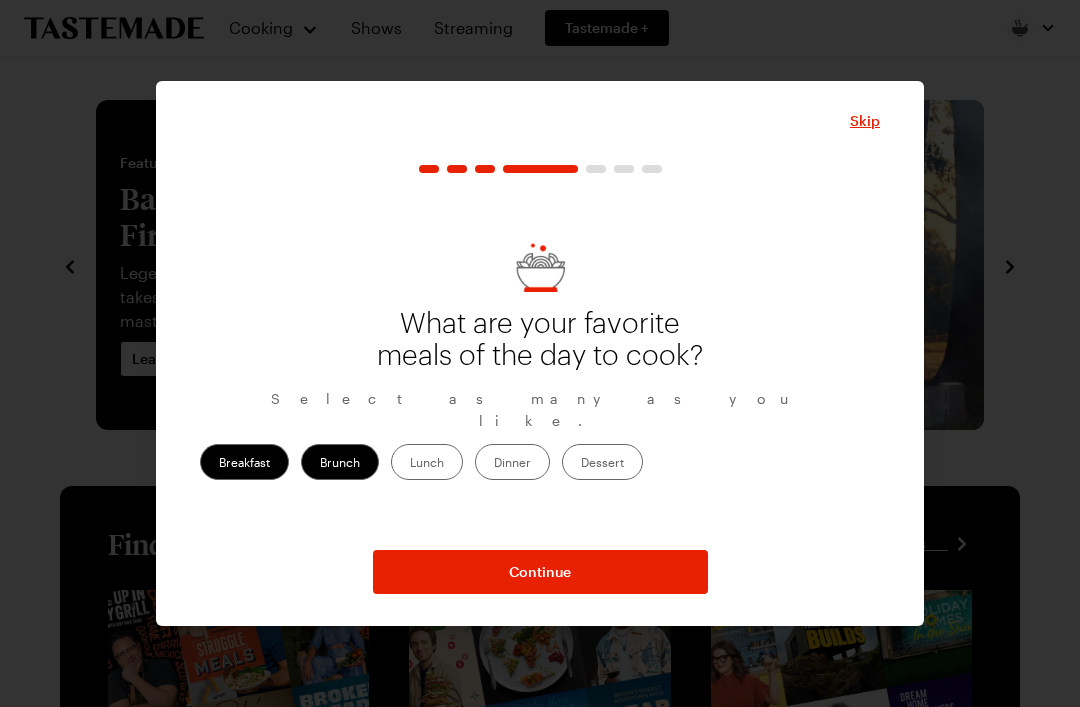 click on "Lunch" at bounding box center [427, 462] 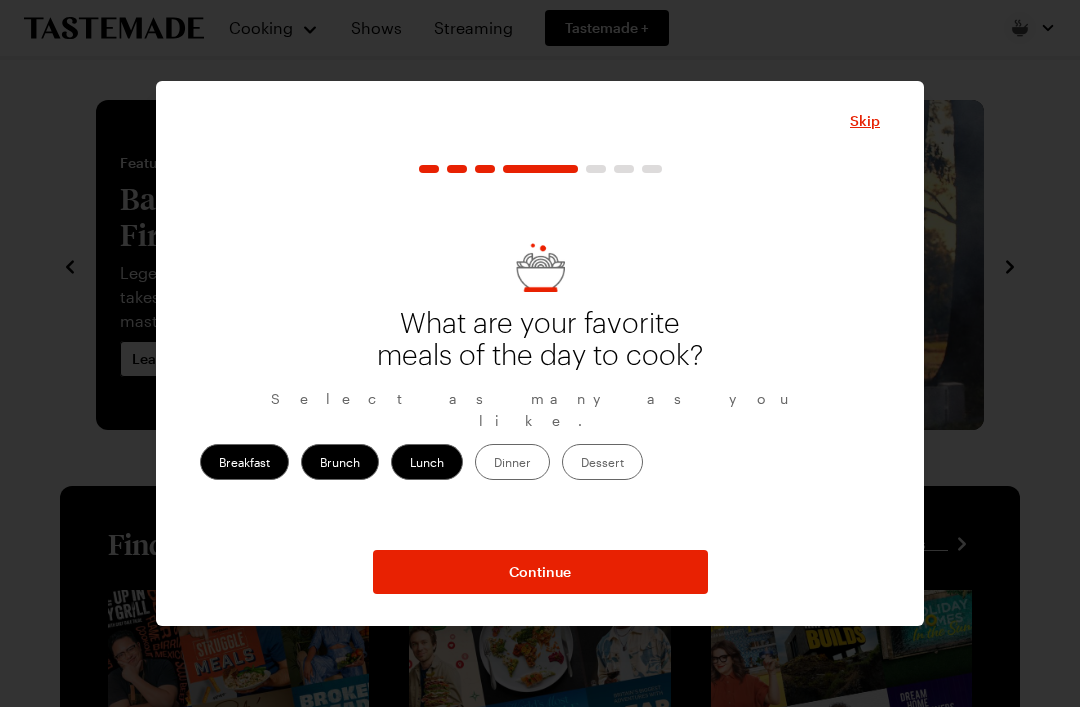 click on "Dessert" at bounding box center [602, 462] 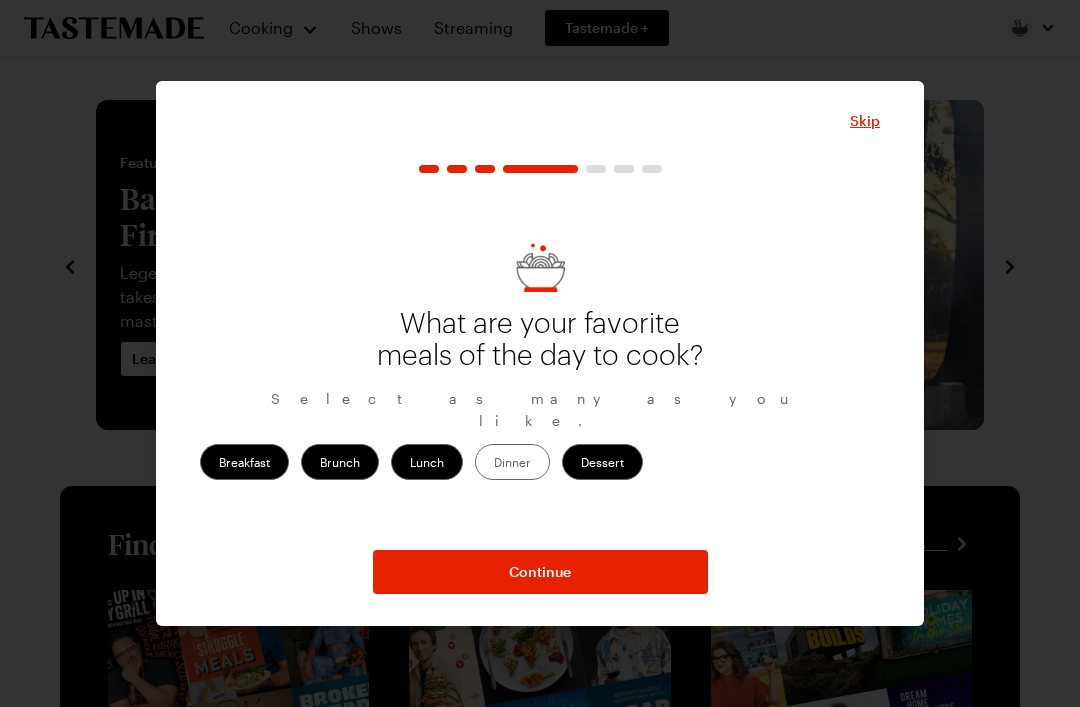 click on "Dinner" at bounding box center (512, 462) 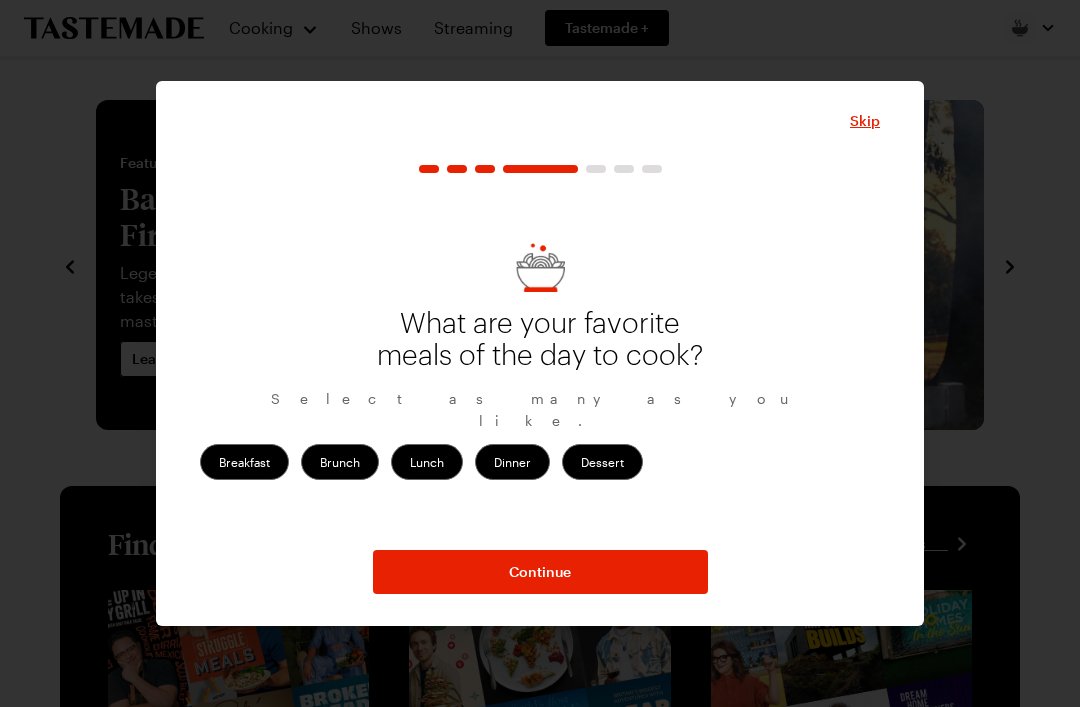 click on "Continue" at bounding box center [540, 572] 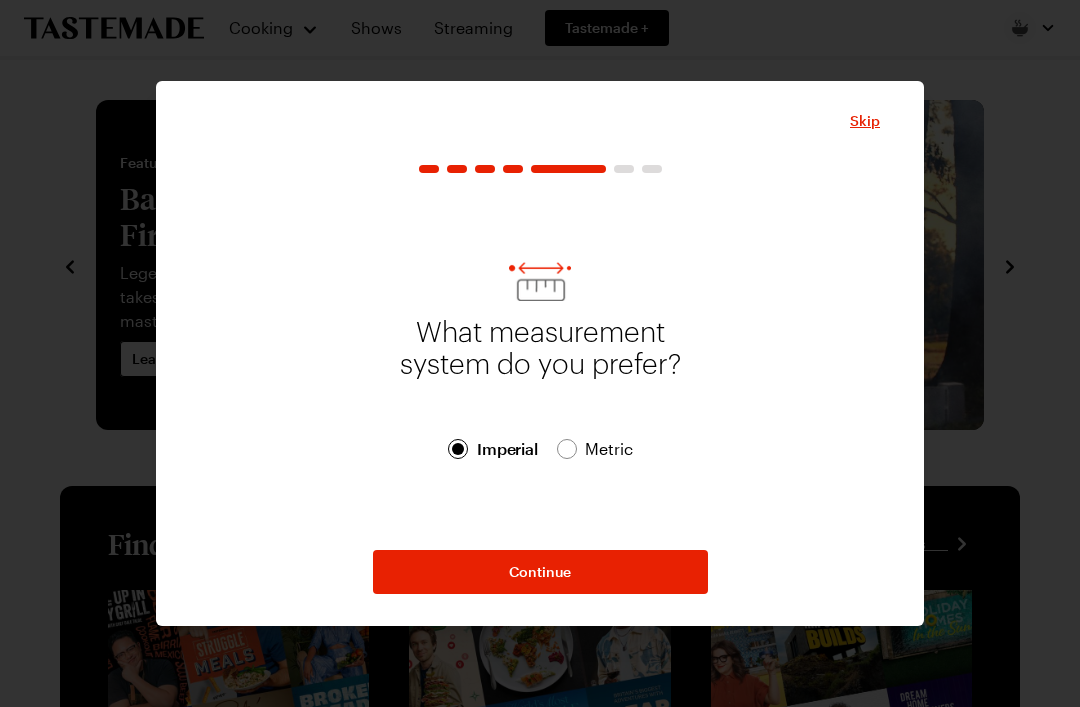 click on "Metric" at bounding box center [609, 449] 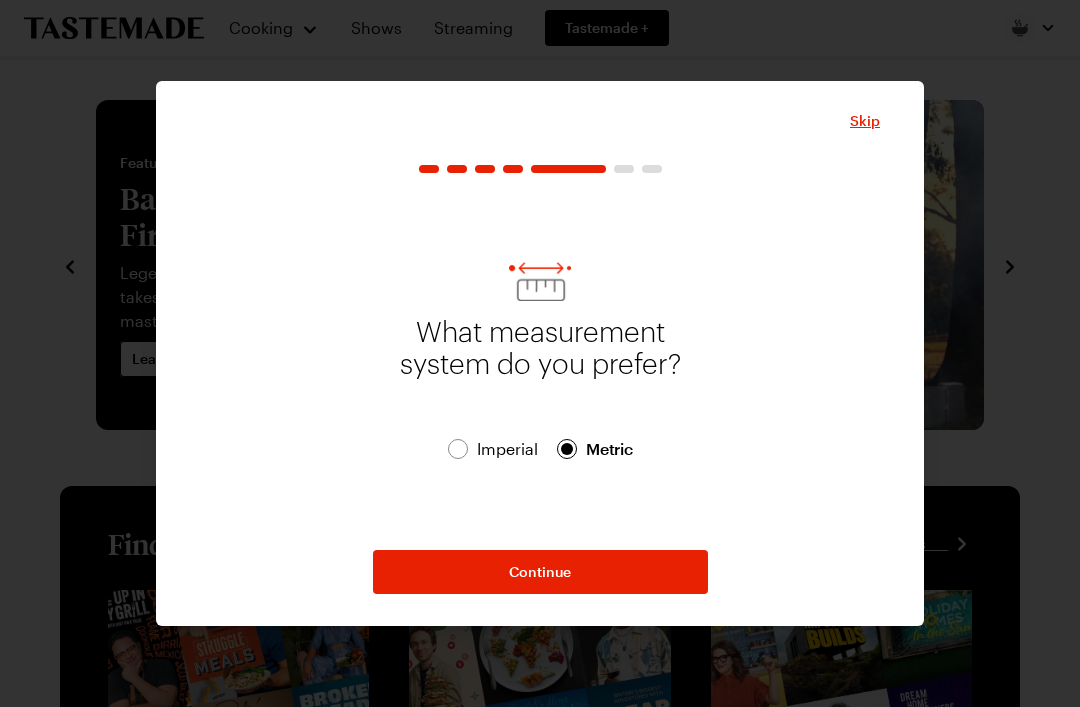 click on "Continue" at bounding box center (540, 572) 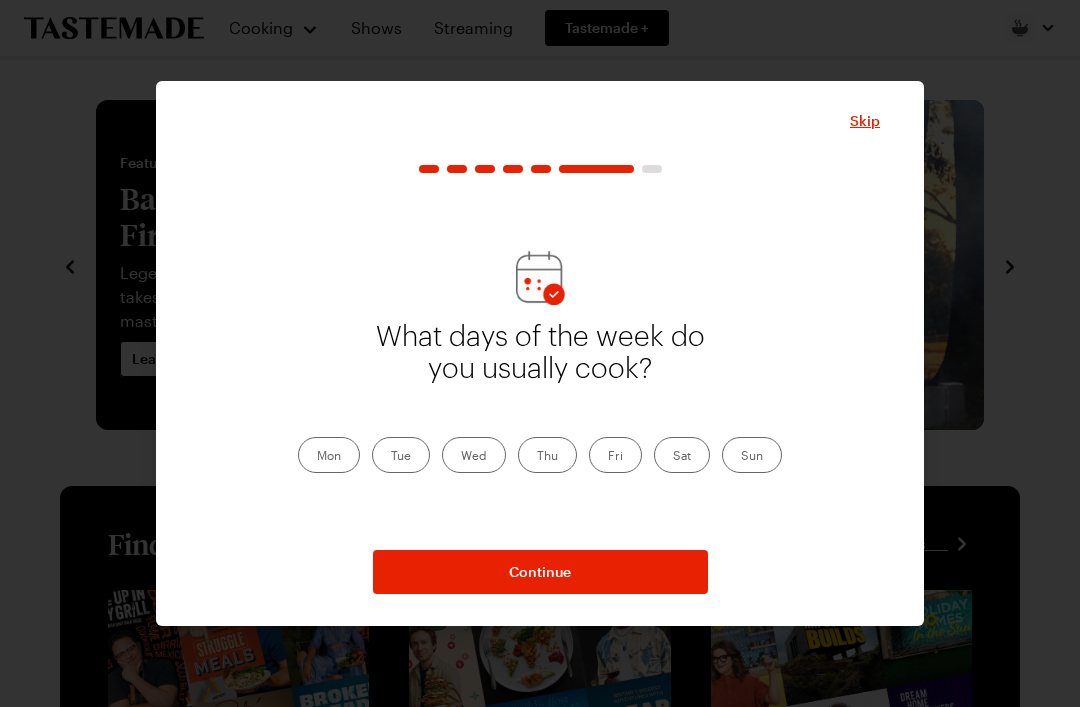 click on "Mon" at bounding box center [329, 455] 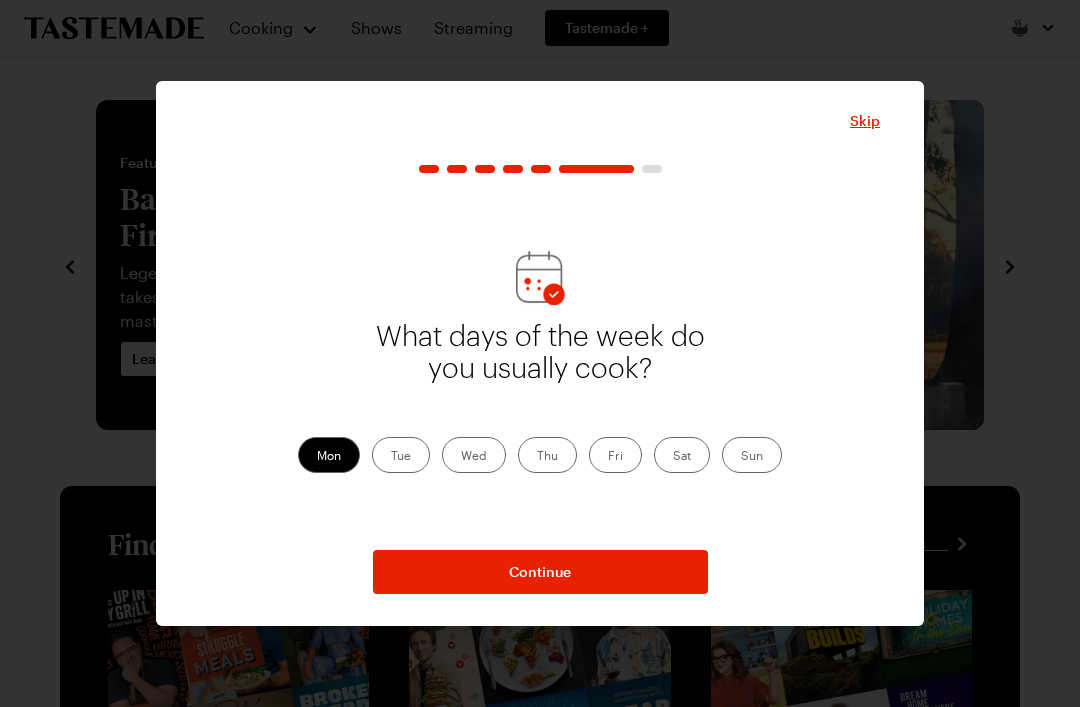 click on "Tue" at bounding box center [401, 455] 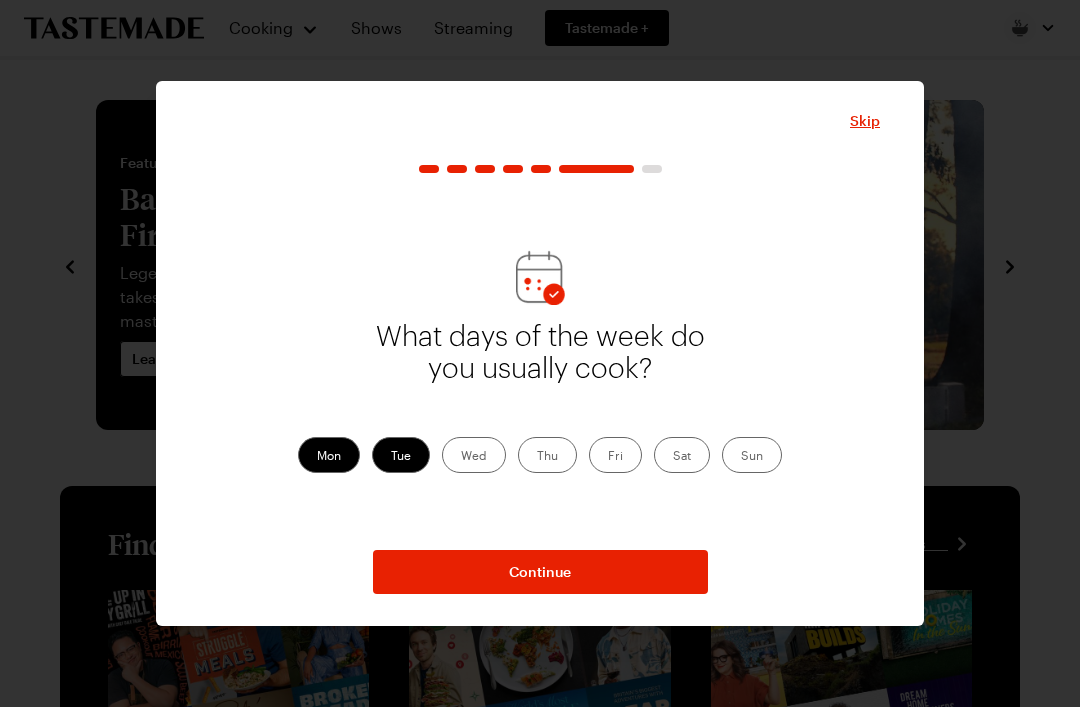 click on "Wed" at bounding box center [474, 455] 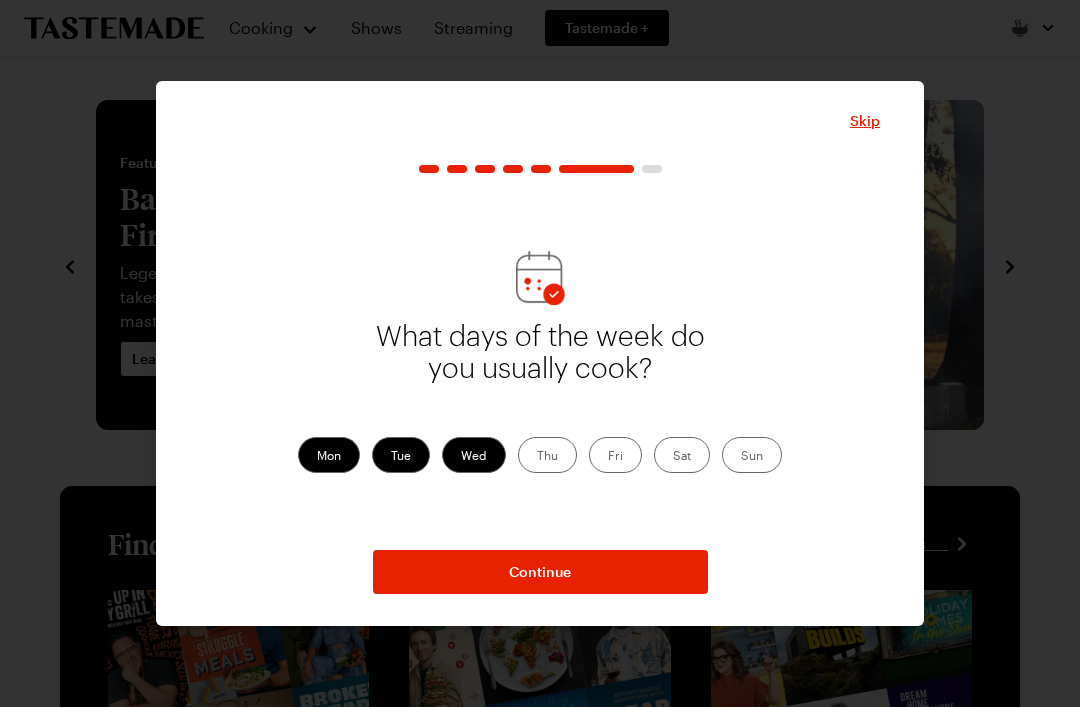 click on "Thu" at bounding box center (547, 455) 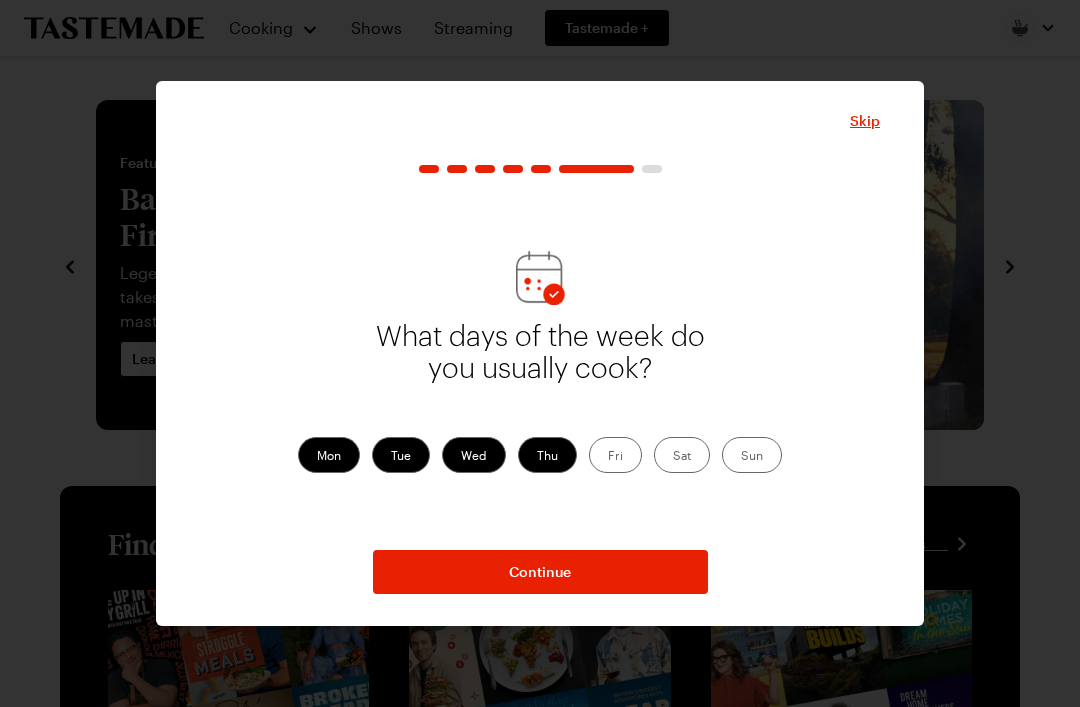 click on "Fri" at bounding box center [615, 455] 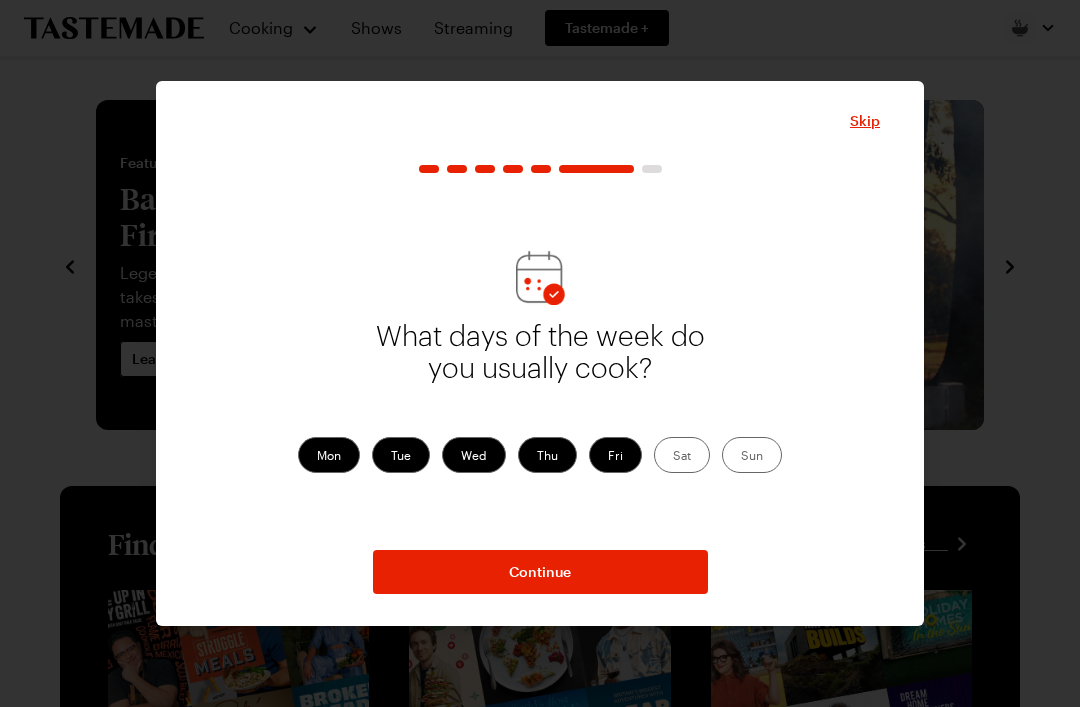 click on "Sat" at bounding box center [682, 455] 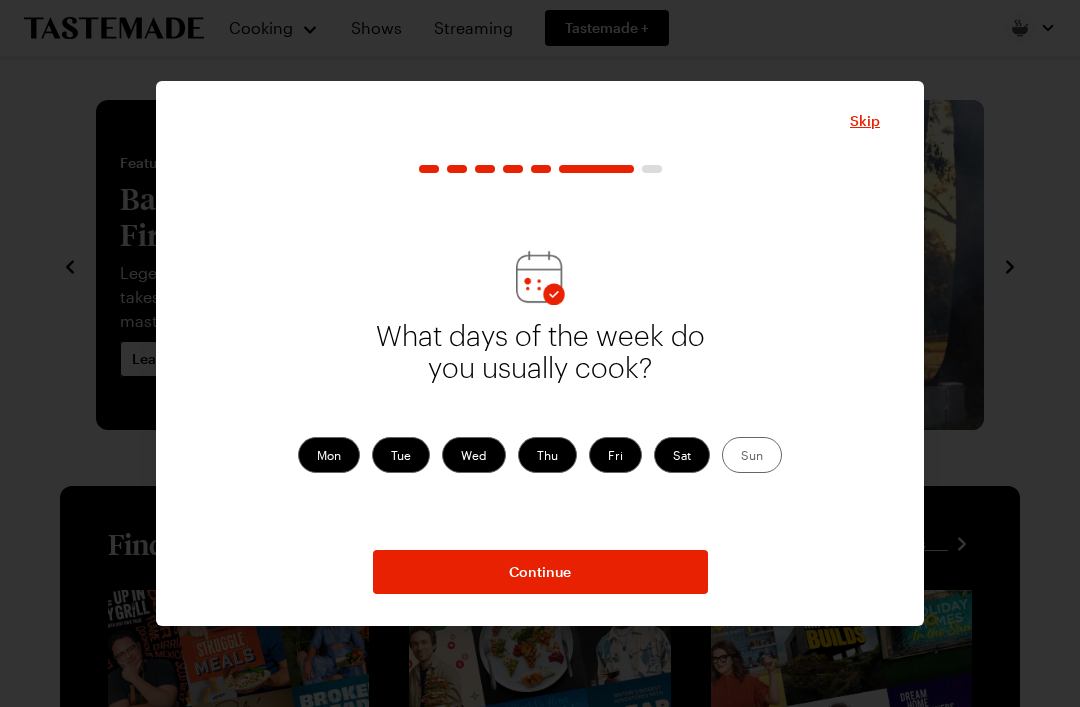 click on "Sun" at bounding box center [752, 455] 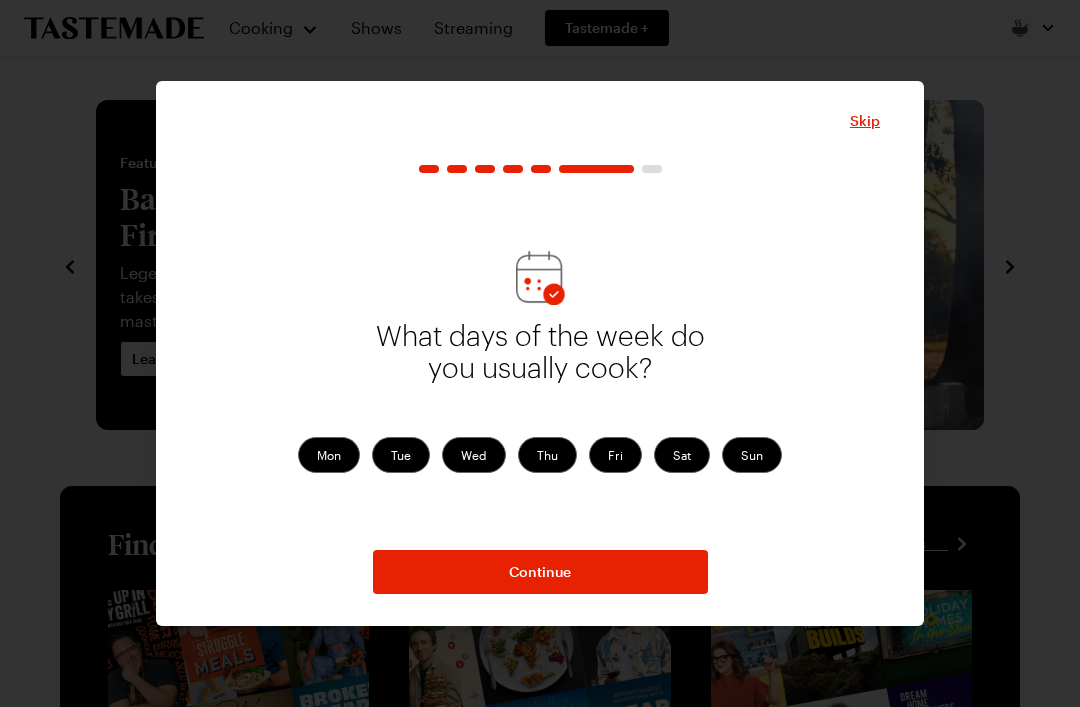 click on "Continue" at bounding box center [540, 572] 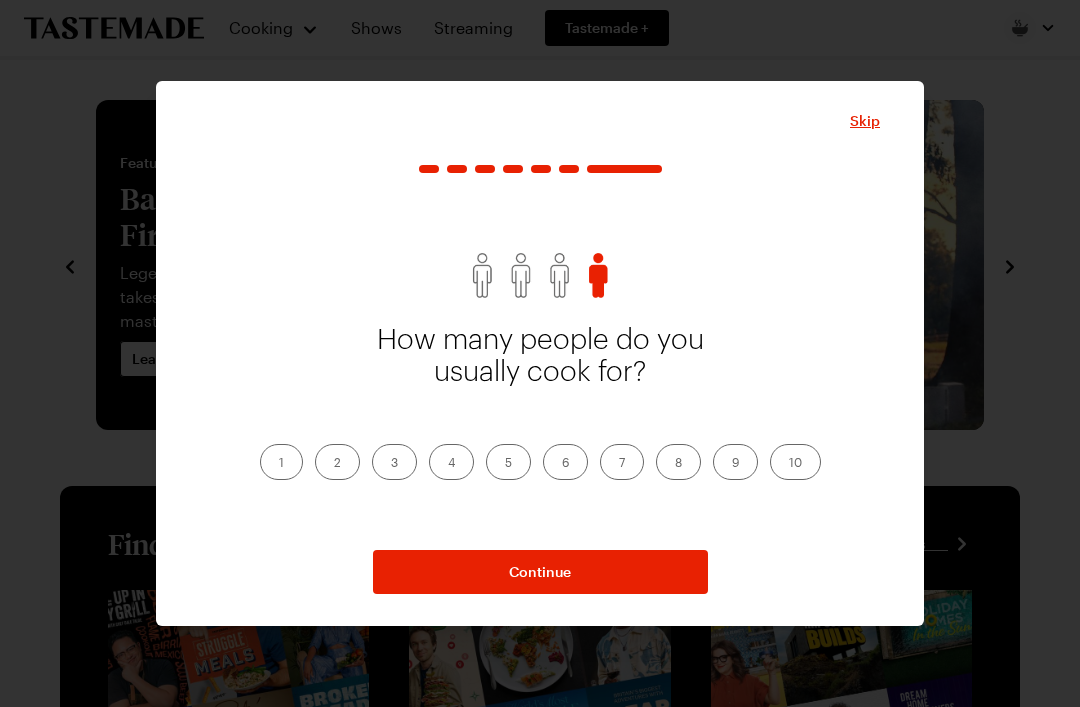 click on "10" at bounding box center (795, 462) 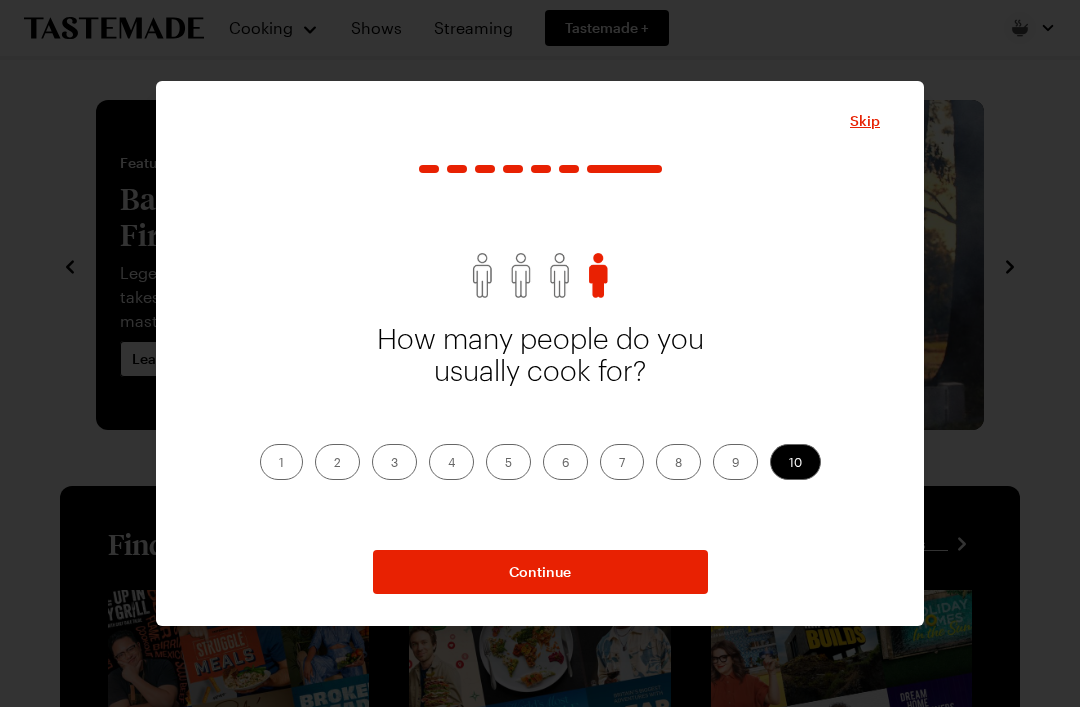 click on "Continue" at bounding box center [540, 572] 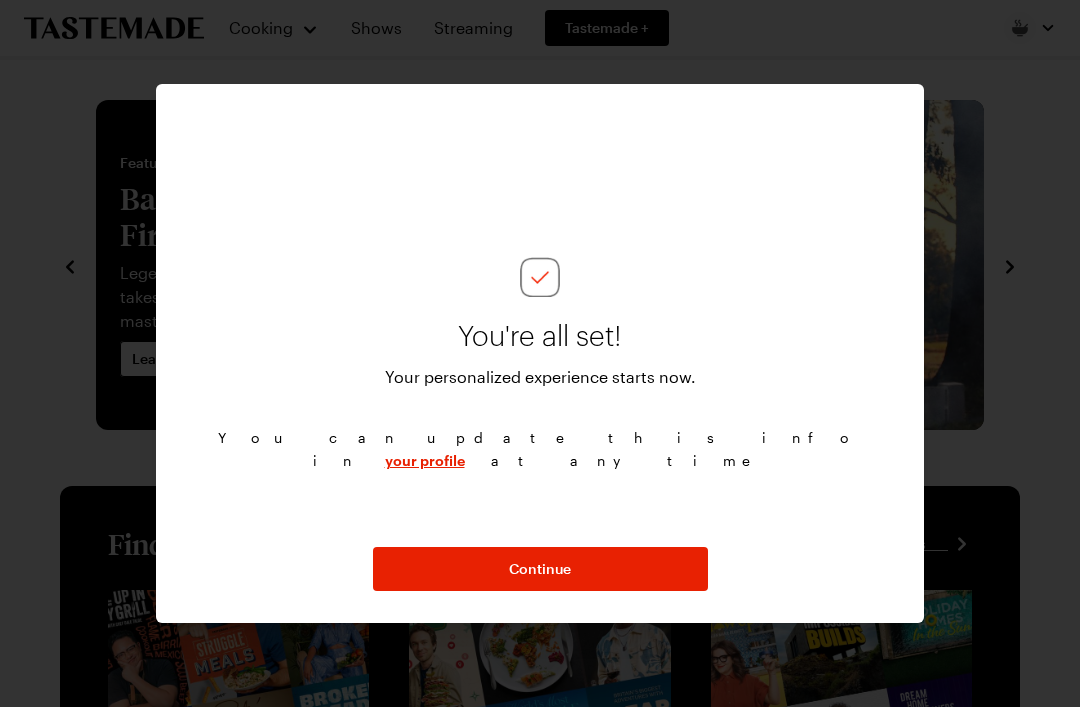 click on "Continue" at bounding box center [540, 569] 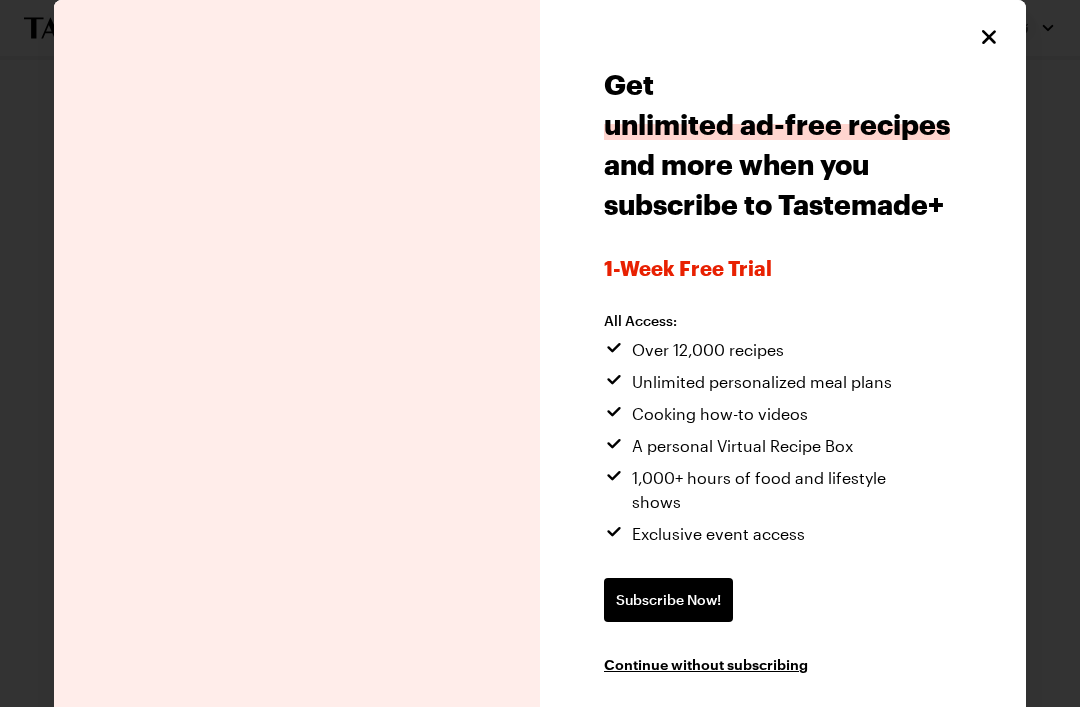 click on "Get   unlimited ad-free recipes   and more when you subscribe to Tastemade+ 1-week Free Trial All Access: Over 12,000 recipes Unlimited personalized meal plans Cooking how-to videos A personal Virtual Recipe Box 1,000+ hours of food and lifestyle shows Exclusive event access Subscribe Now! Continue without subscribing" at bounding box center [783, 369] 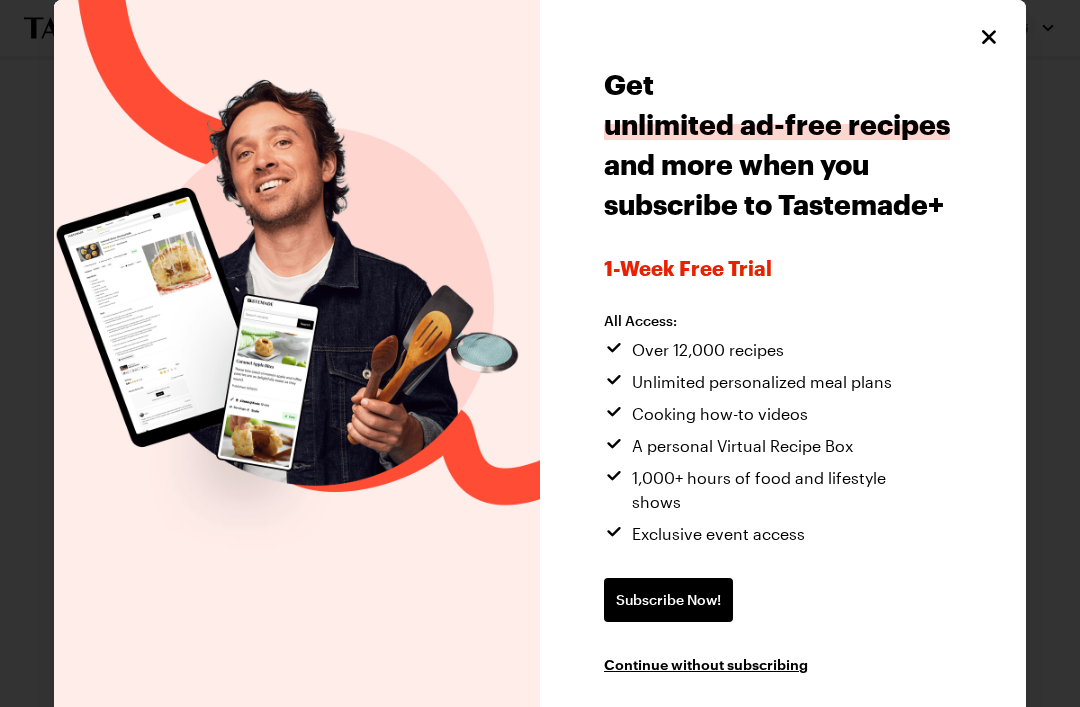 click 